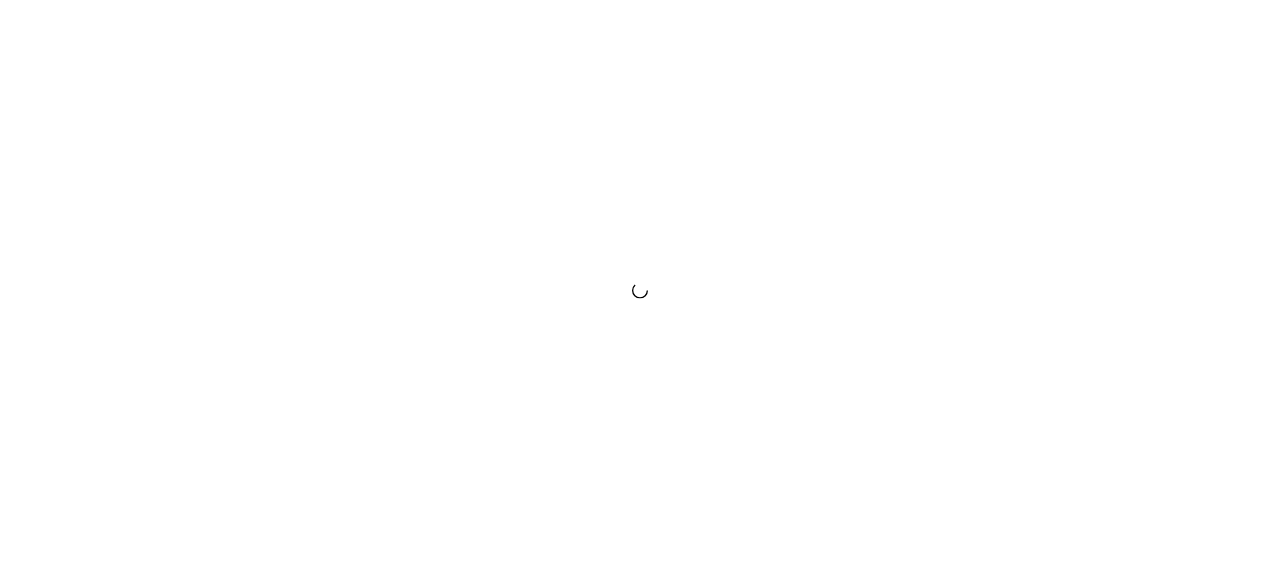 scroll, scrollTop: 0, scrollLeft: 0, axis: both 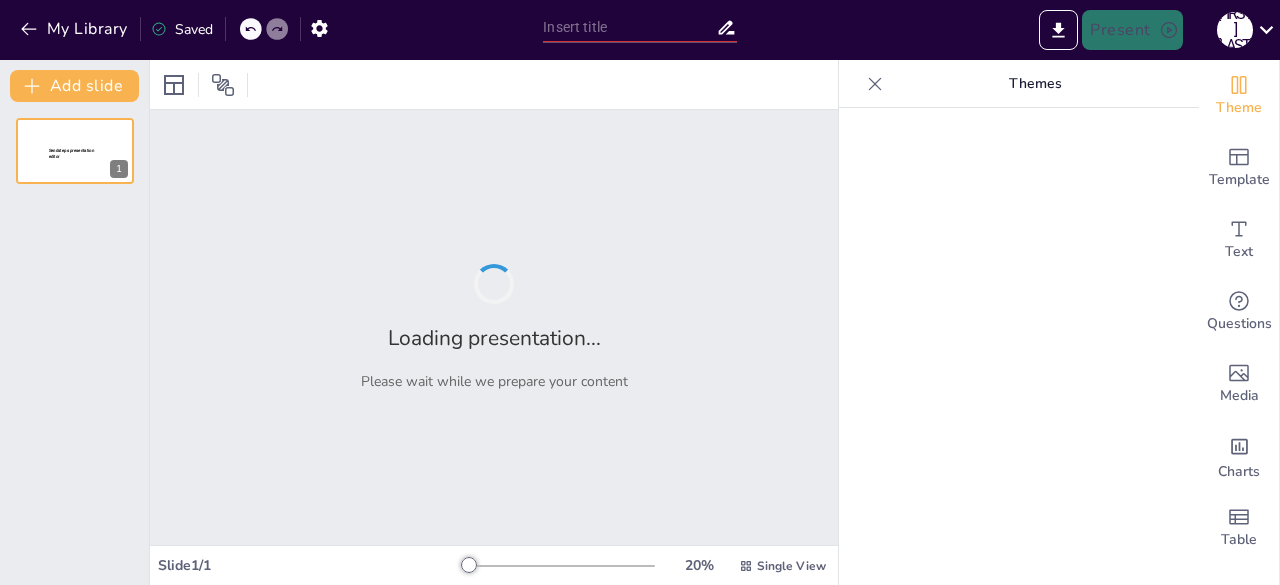 type on "Exploring the Spectrum: An Overview of Electromagnetic Wave Forms" 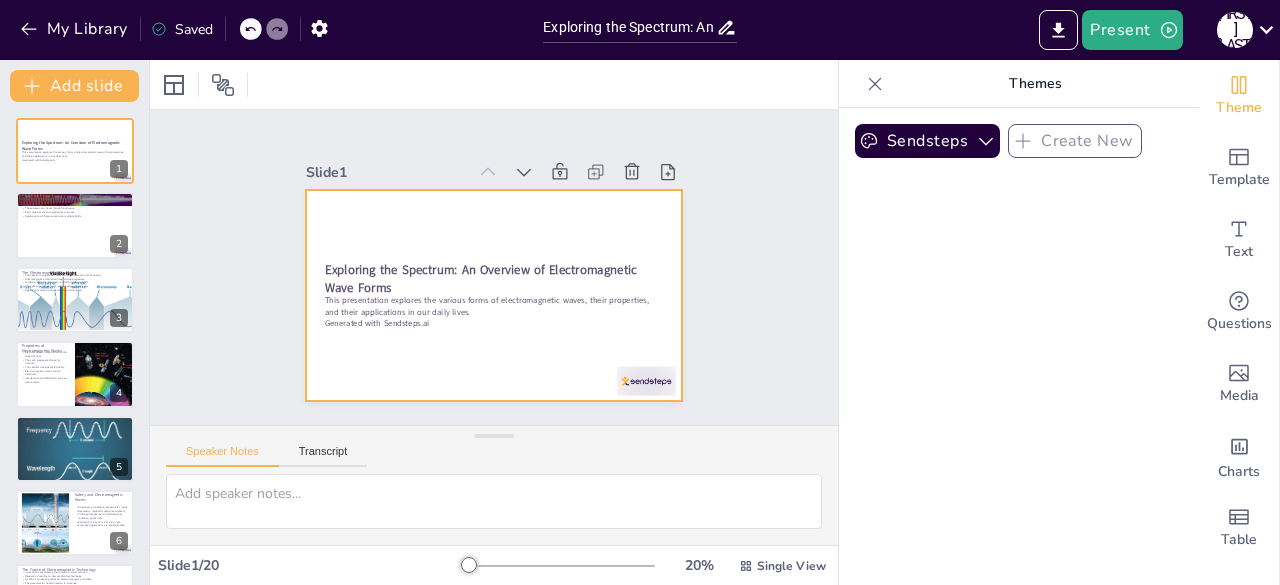checkbox on "true" 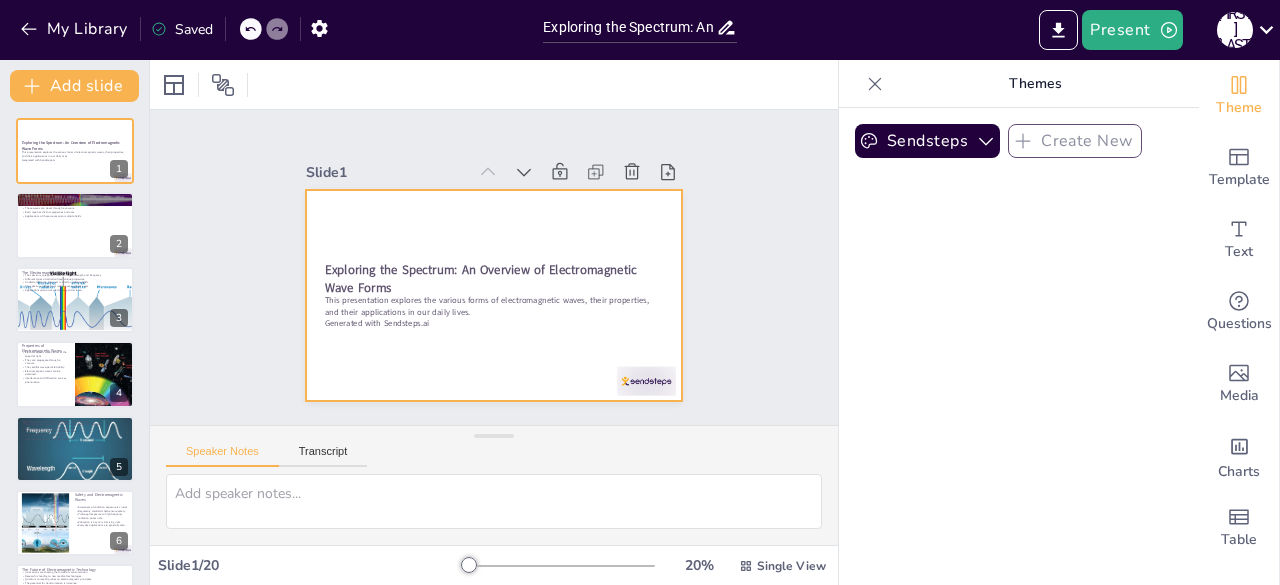 checkbox on "true" 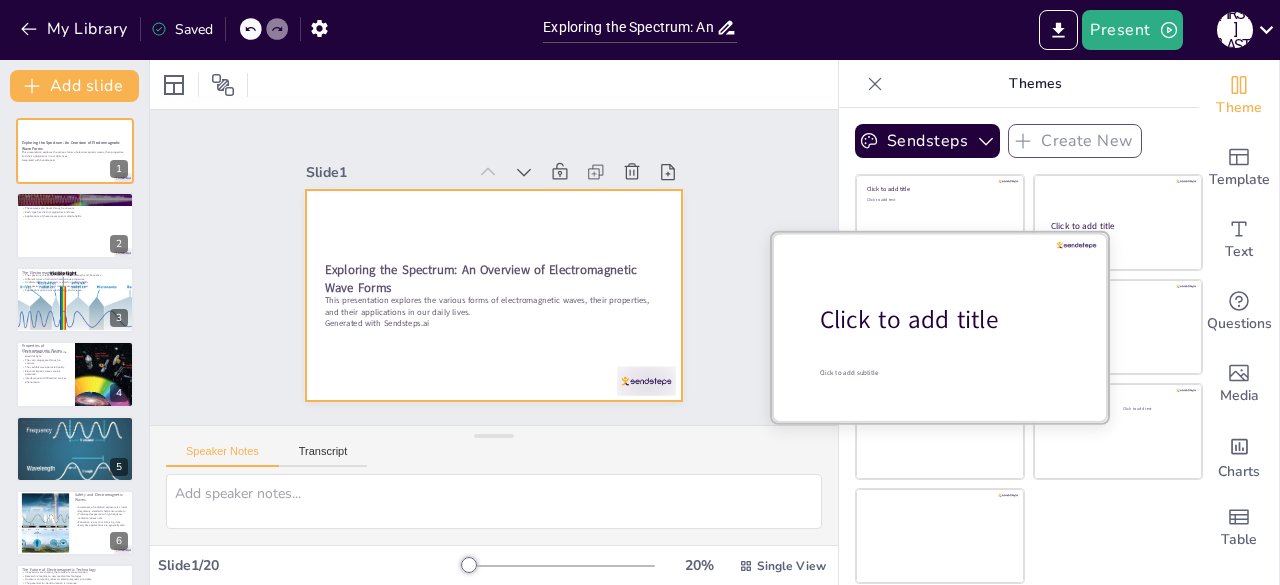 checkbox on "true" 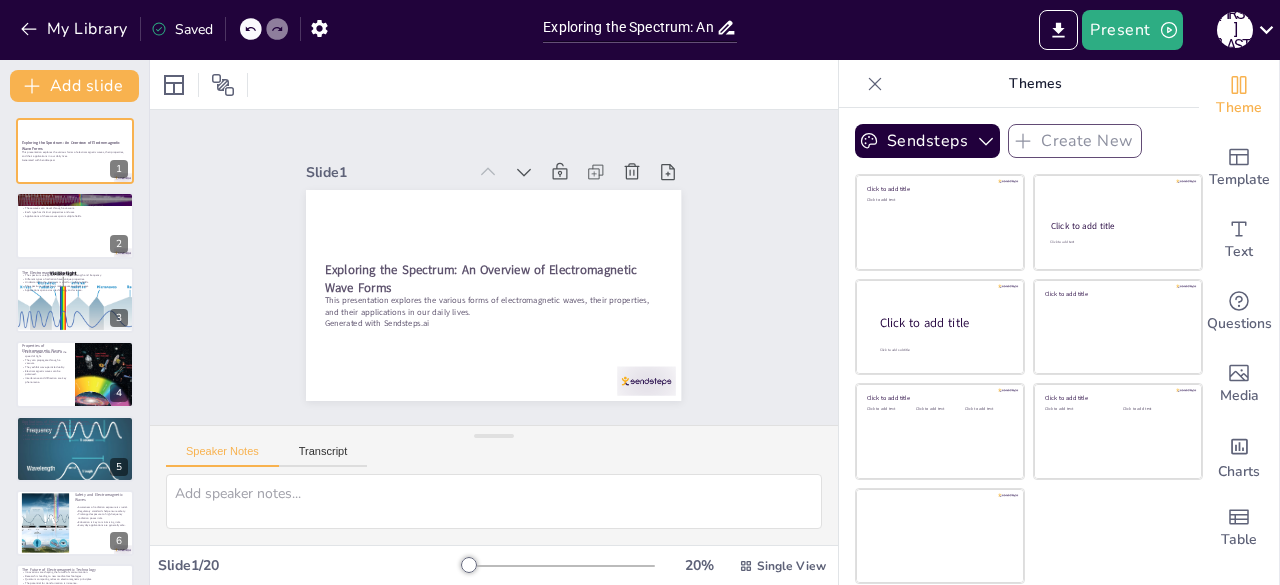 checkbox on "true" 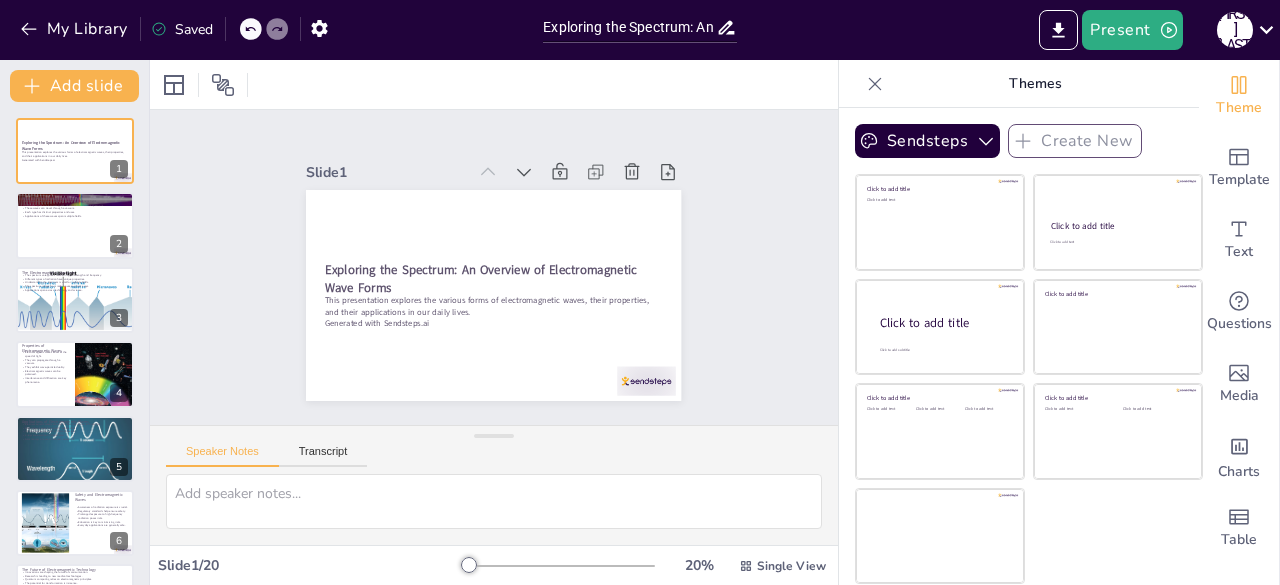 checkbox on "true" 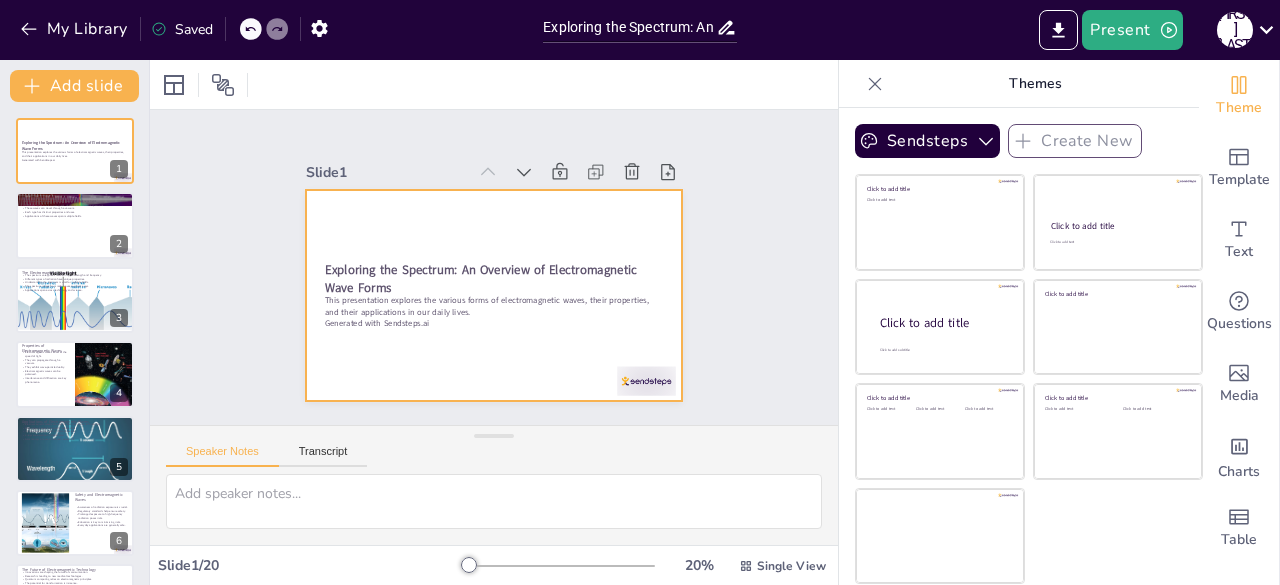 checkbox on "true" 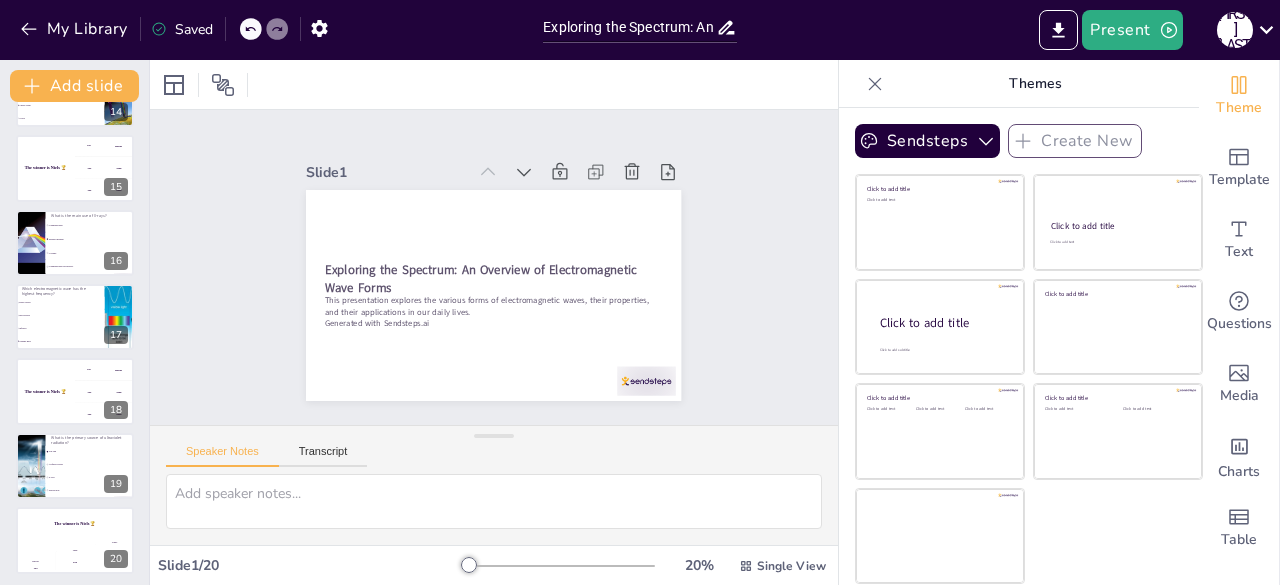 scroll, scrollTop: 1028, scrollLeft: 0, axis: vertical 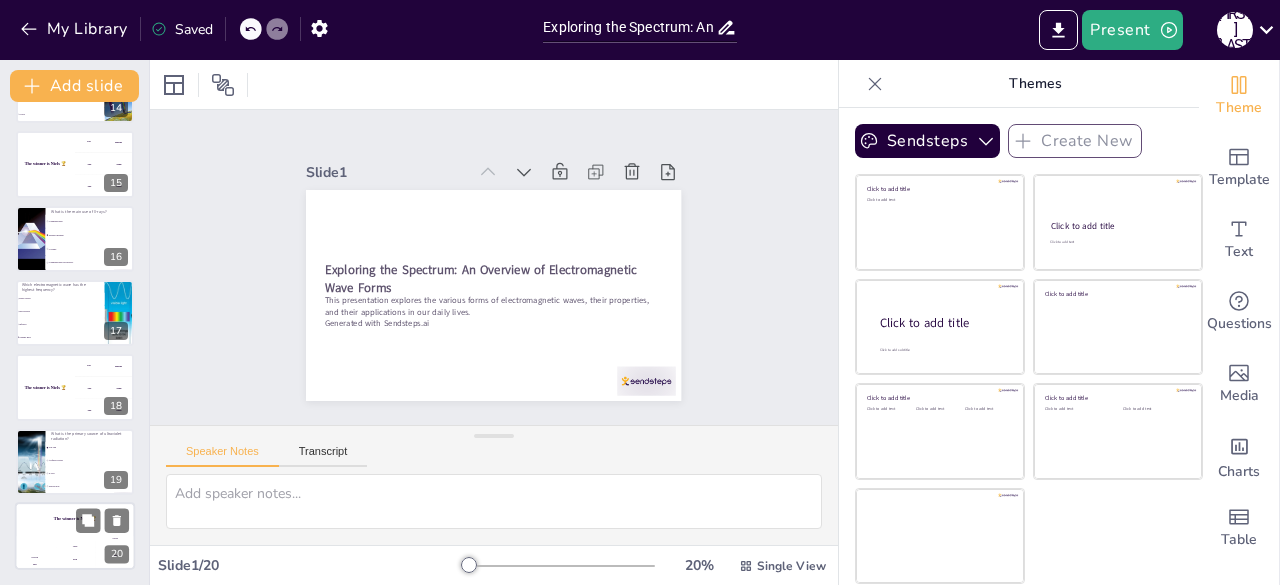 checkbox on "true" 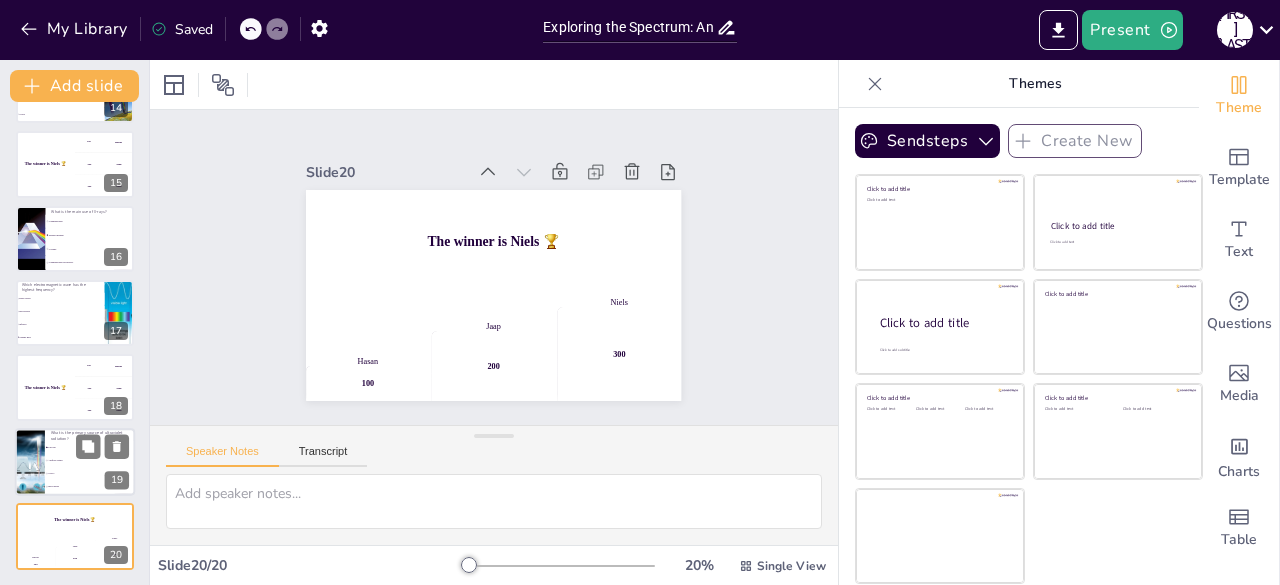 checkbox on "true" 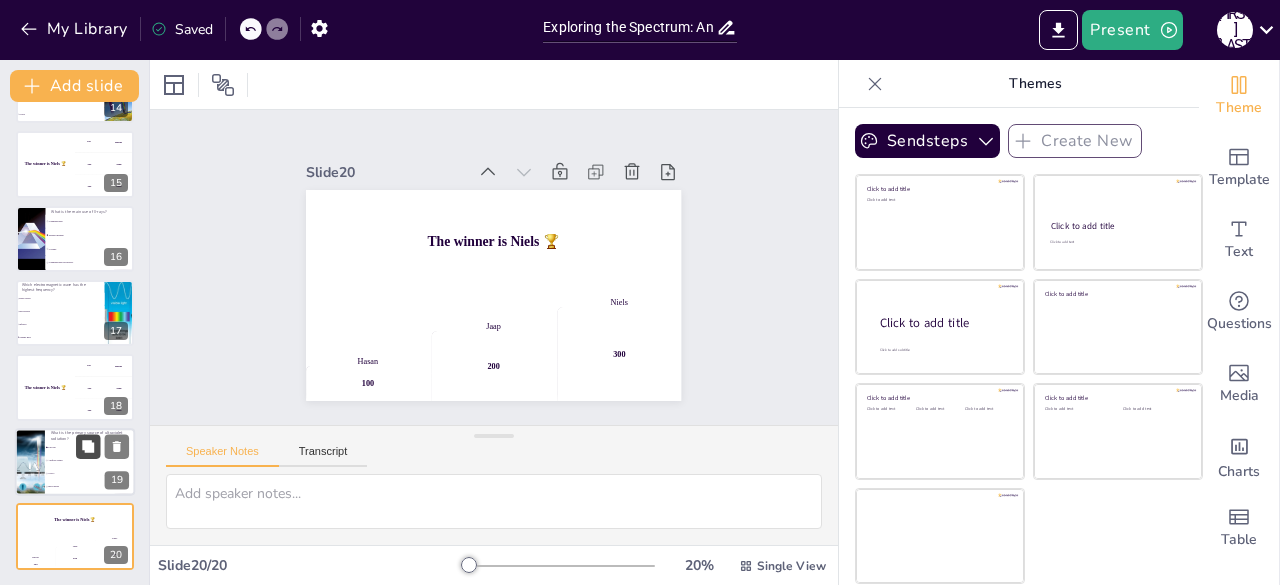 checkbox on "true" 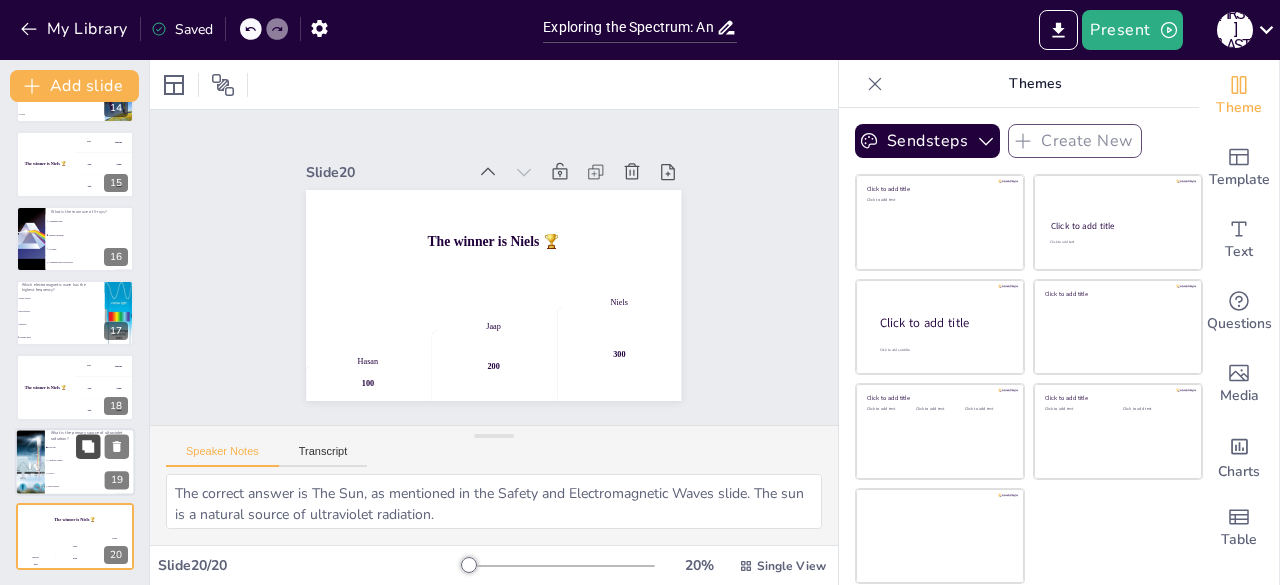 checkbox on "true" 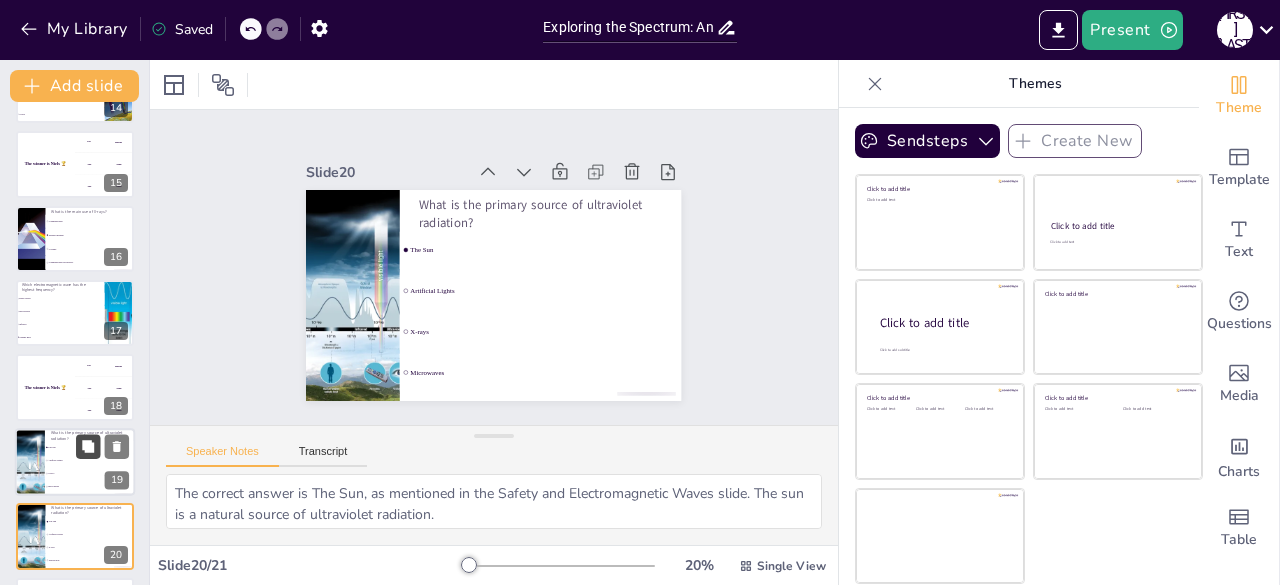 scroll, scrollTop: 1102, scrollLeft: 0, axis: vertical 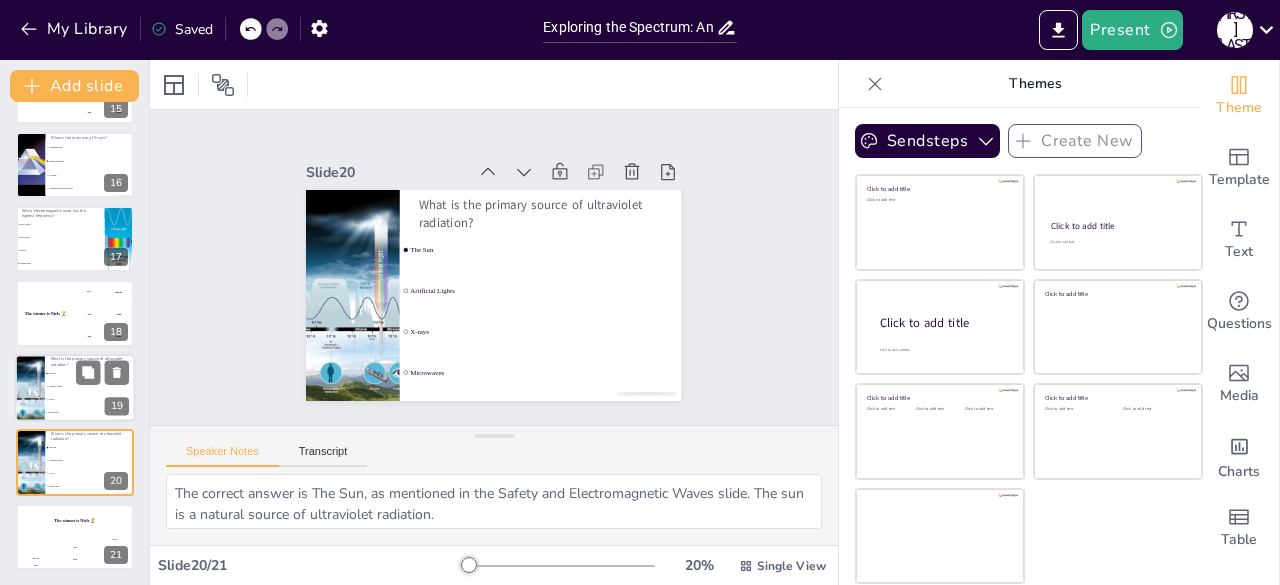 checkbox on "true" 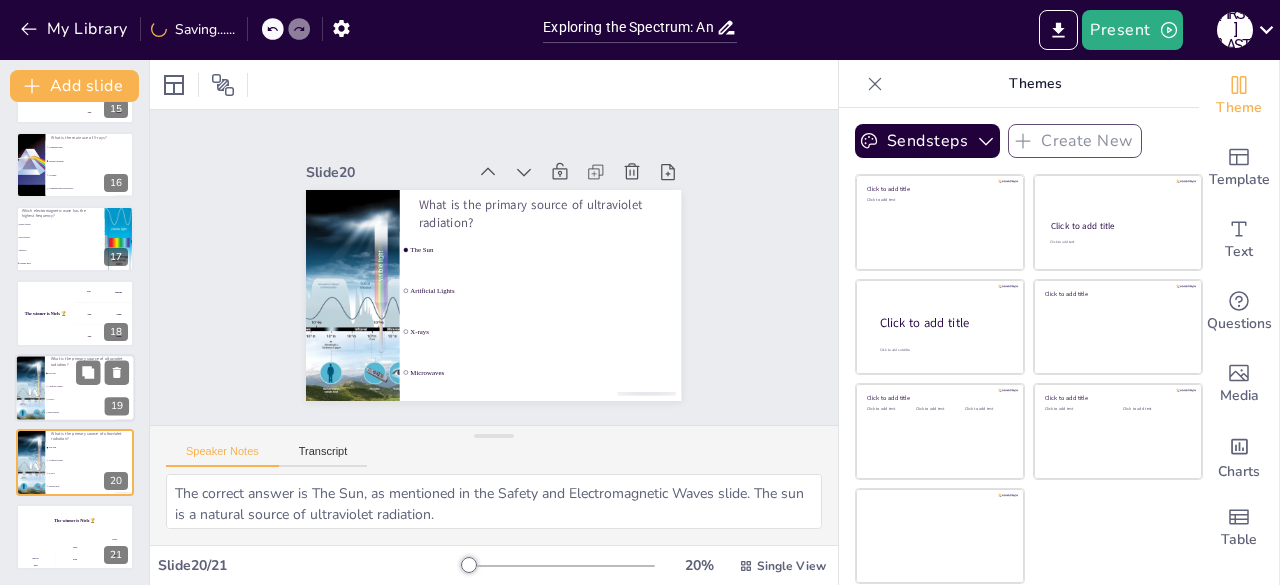 click on "Artificial Lights" at bounding box center [91, 386] 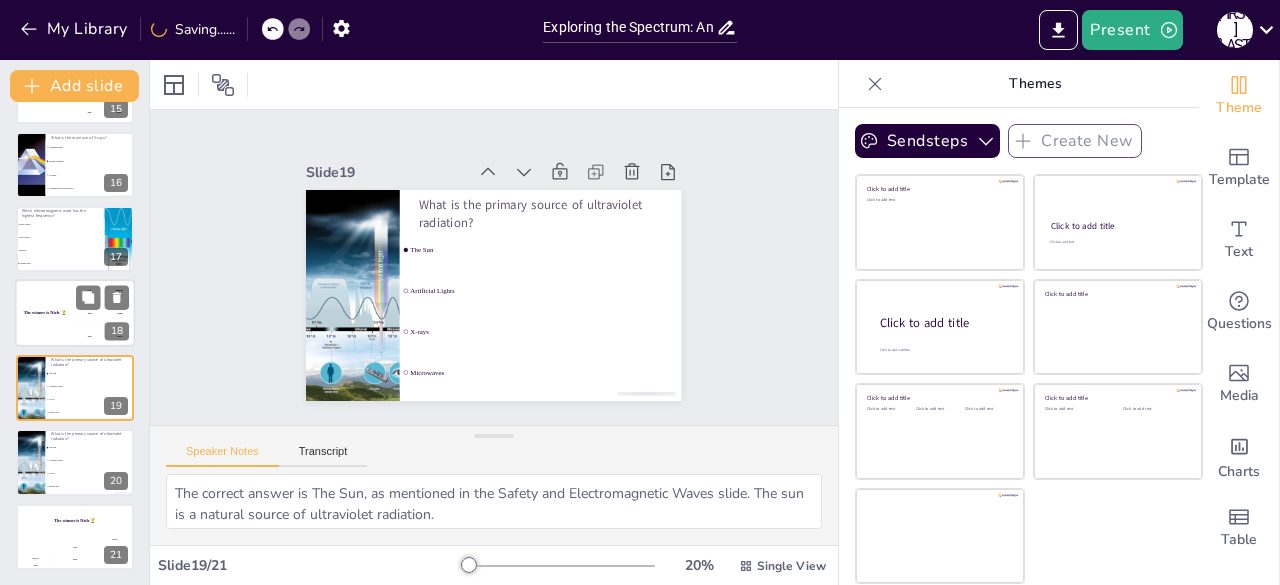 checkbox on "true" 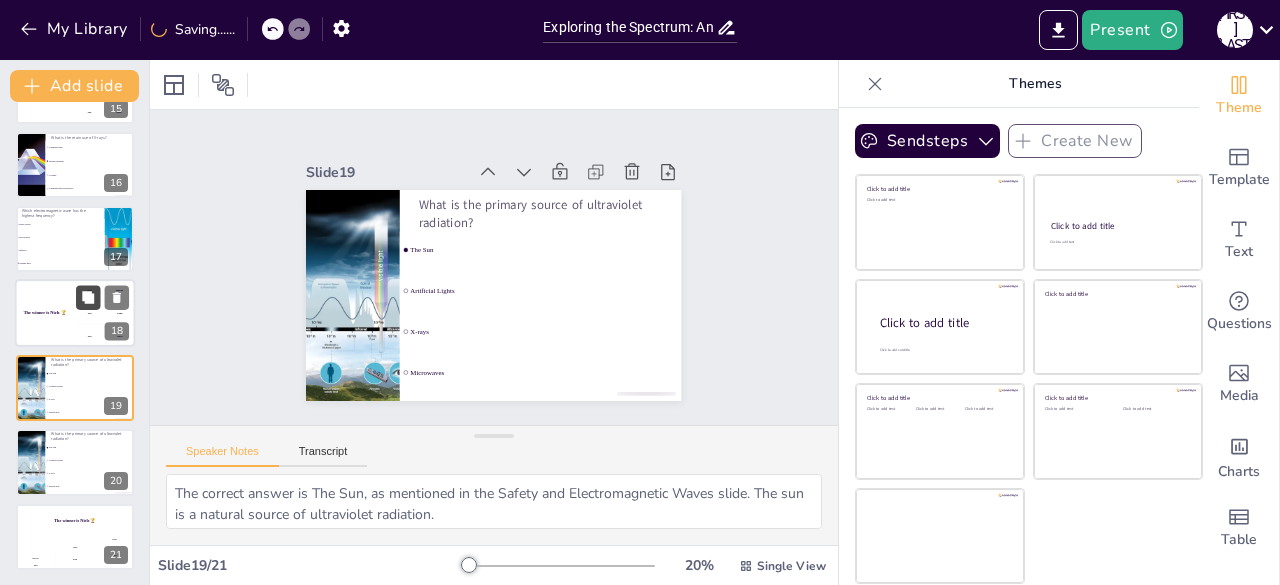checkbox on "true" 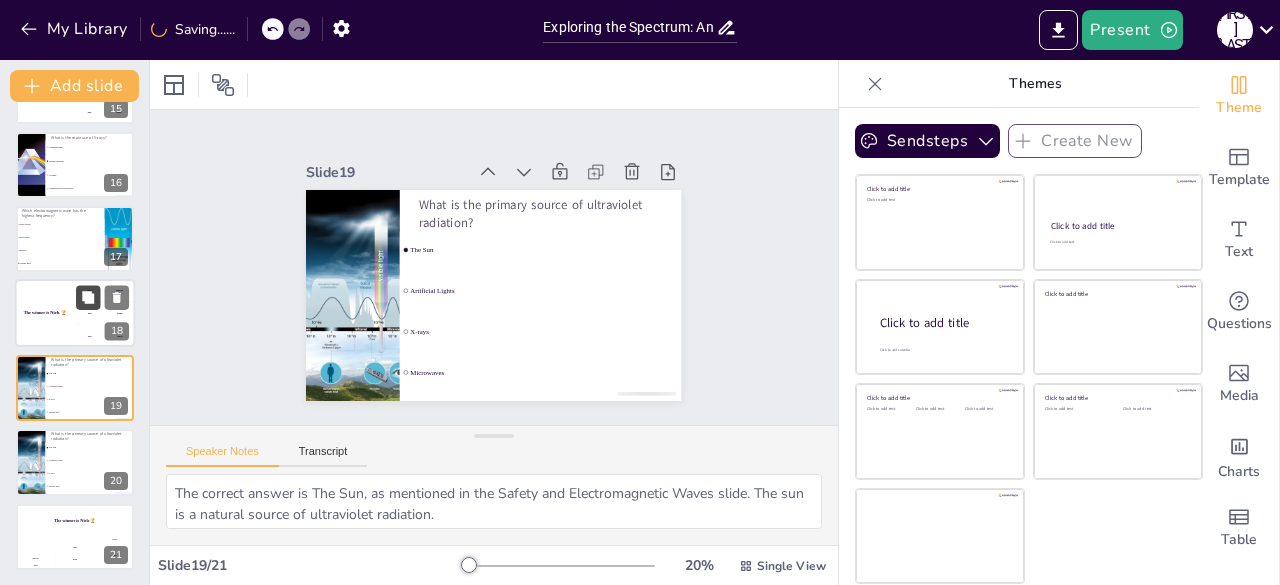 checkbox on "true" 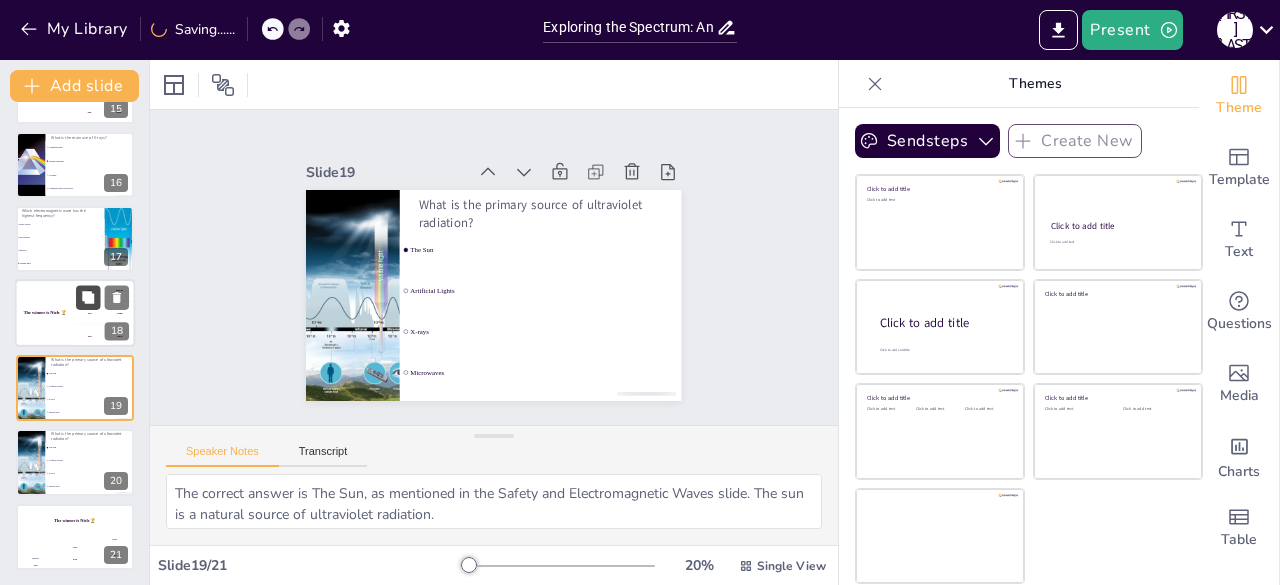 checkbox on "true" 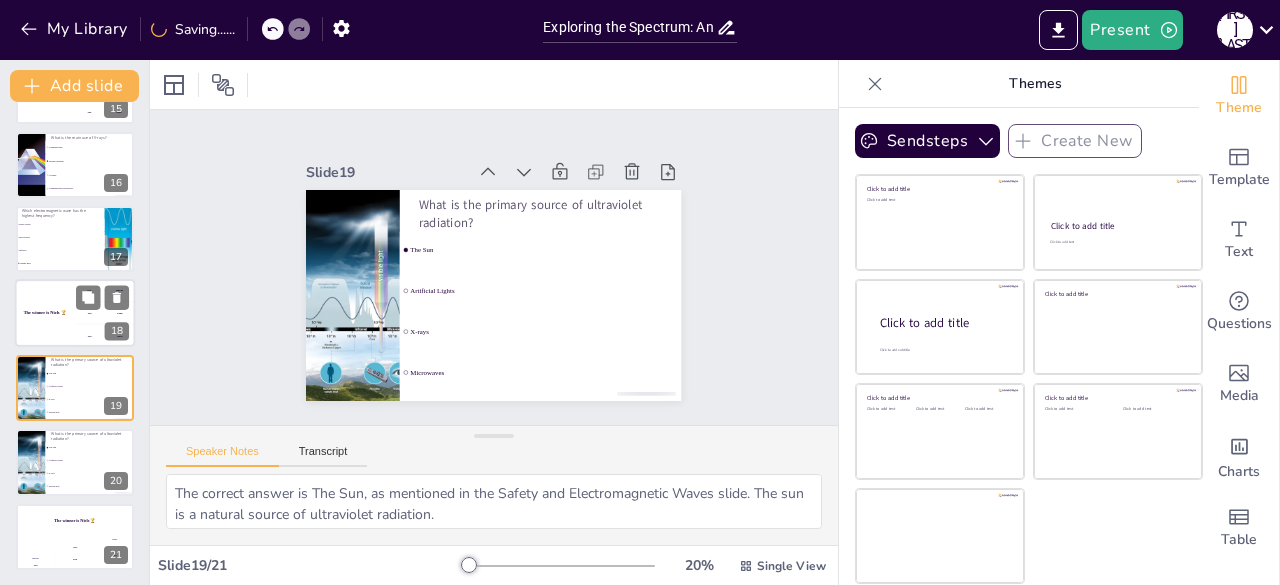 checkbox on "true" 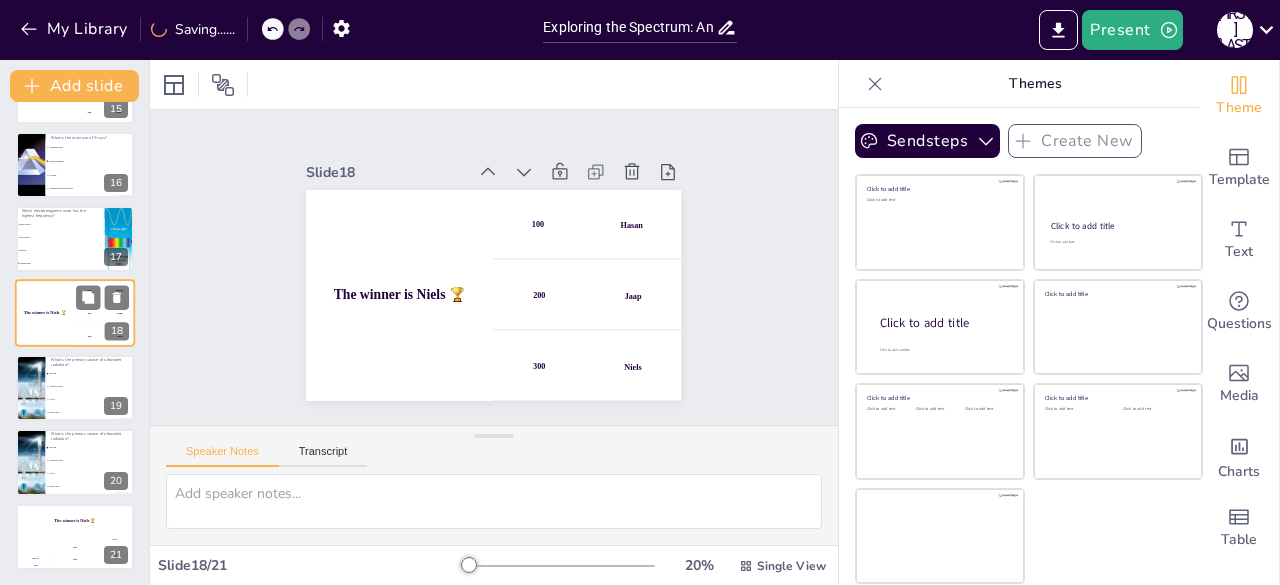 scroll, scrollTop: 1072, scrollLeft: 0, axis: vertical 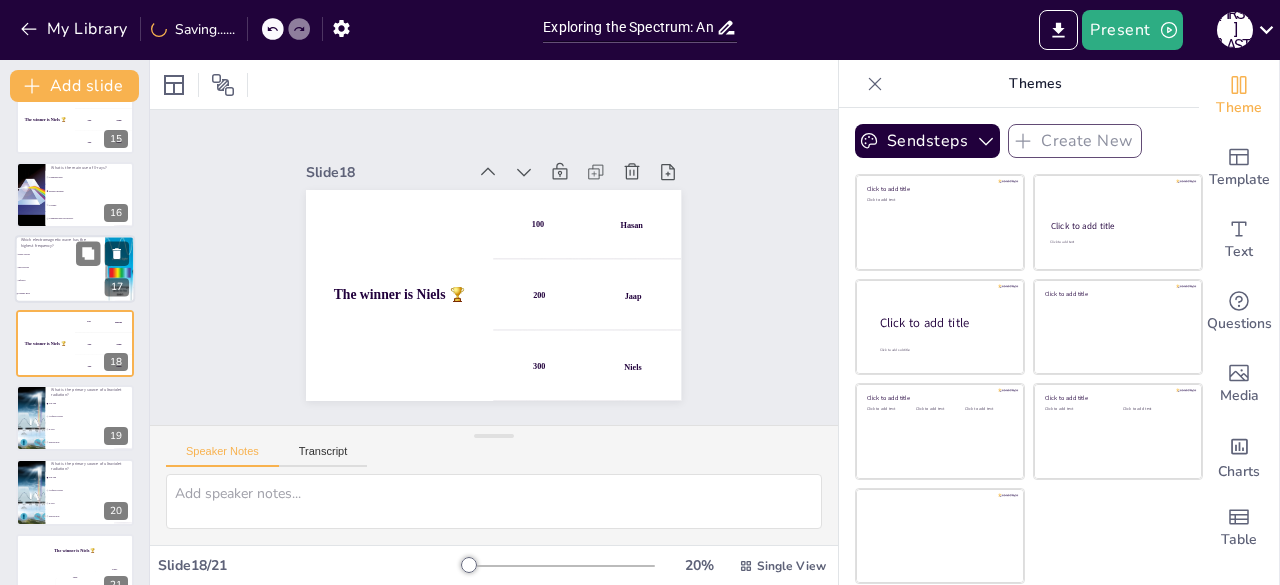 checkbox on "true" 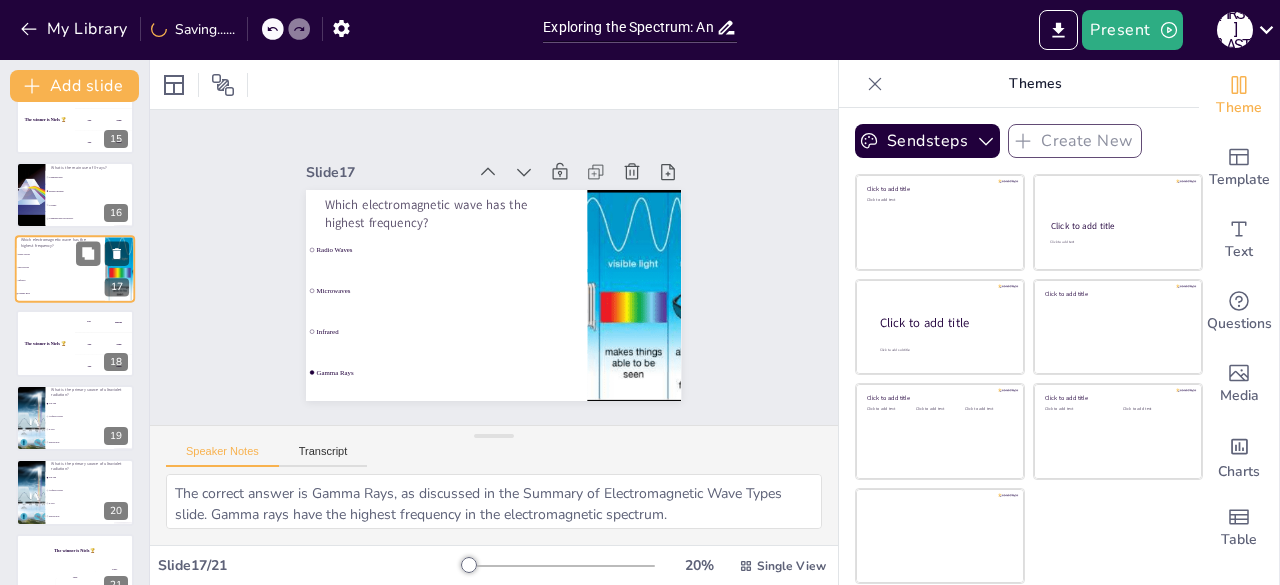 scroll, scrollTop: 998, scrollLeft: 0, axis: vertical 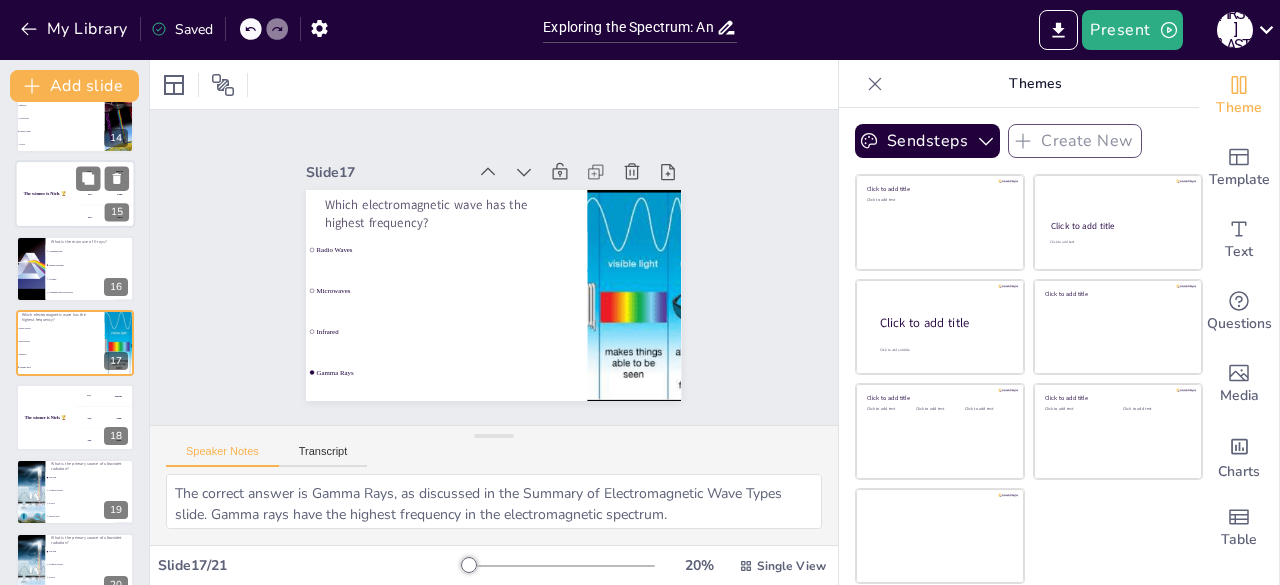 click on "The winner is   Niels 🏆" at bounding box center (45, 193) 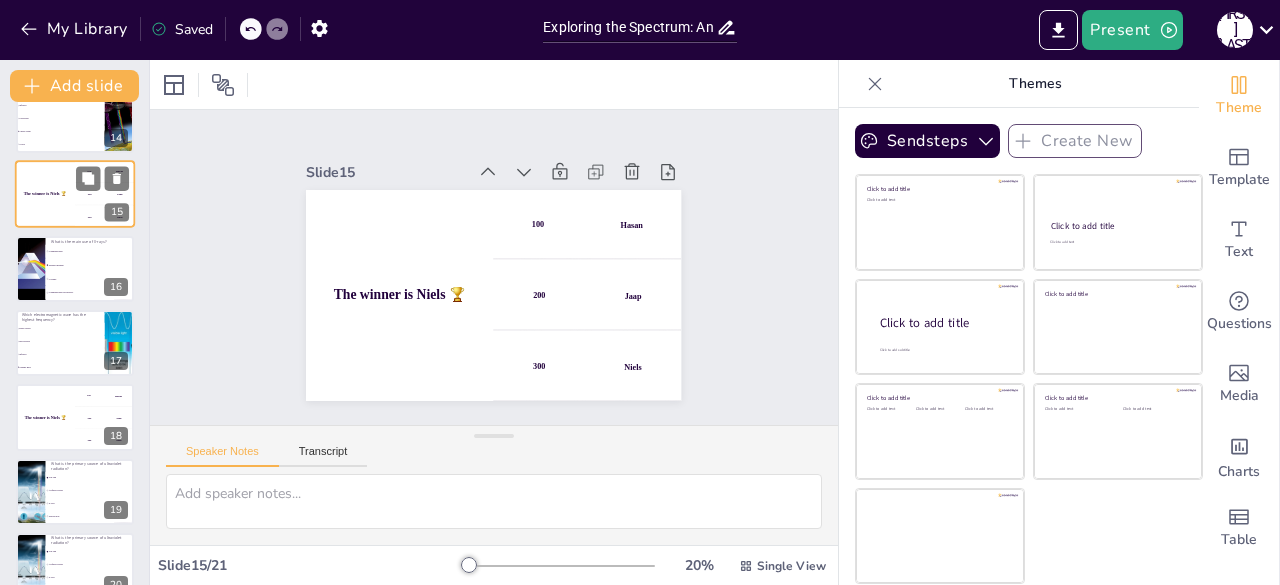 scroll, scrollTop: 848, scrollLeft: 0, axis: vertical 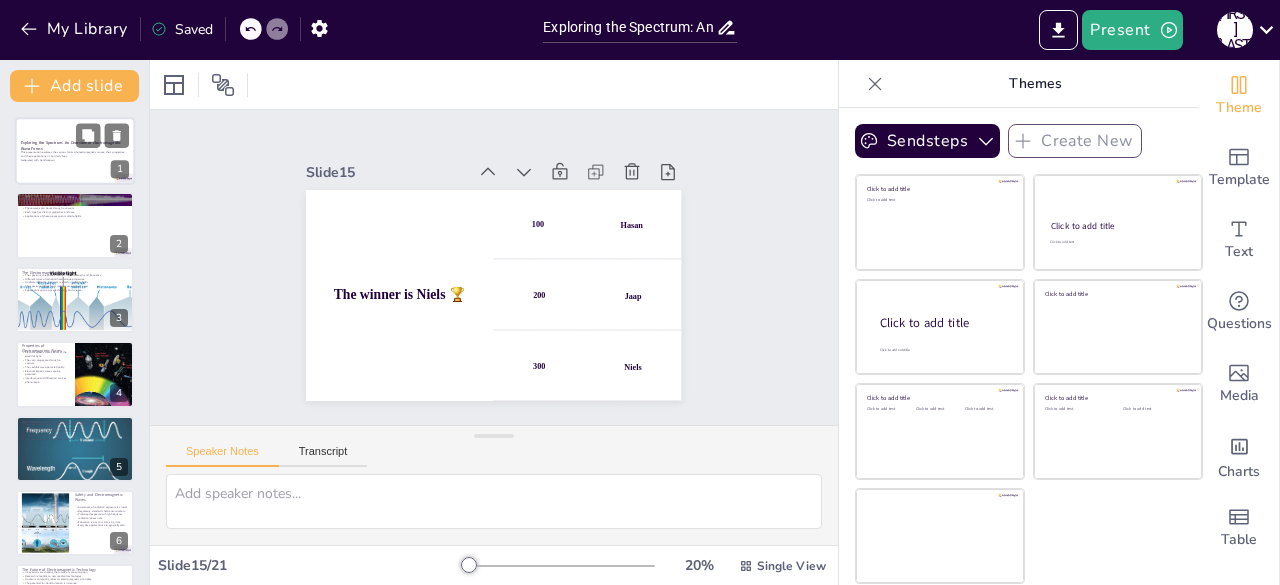 click on "This presentation explores the various forms of electromagnetic waves, their properties, and their applications in our daily lives." at bounding box center (75, 154) 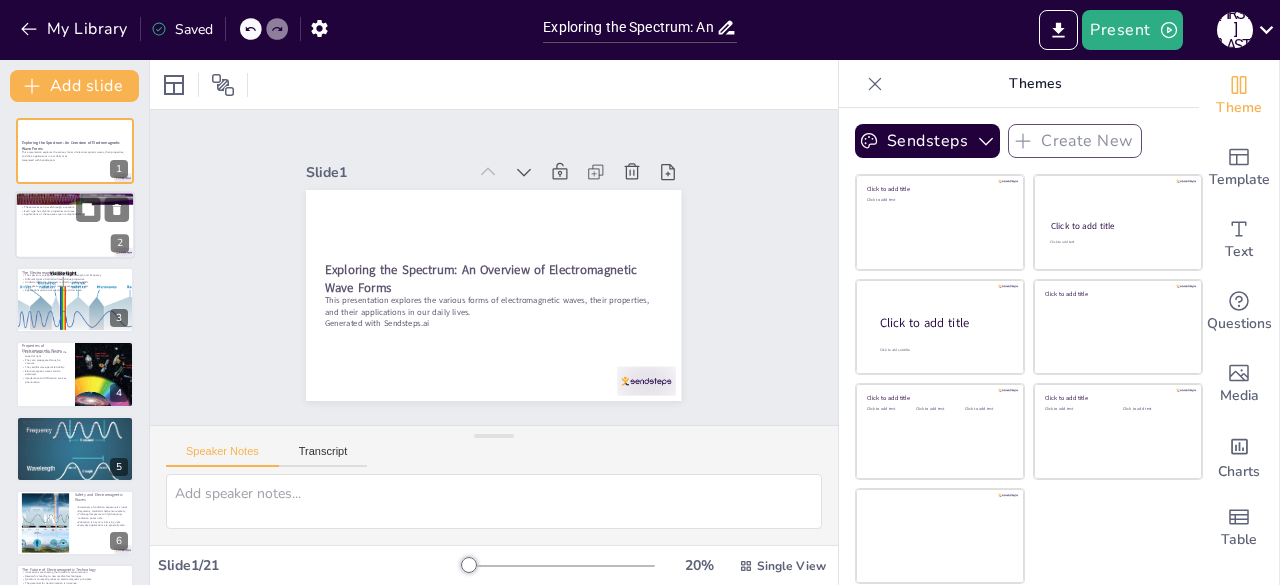 click on "These waves can travel through a vacuum." at bounding box center [75, 208] 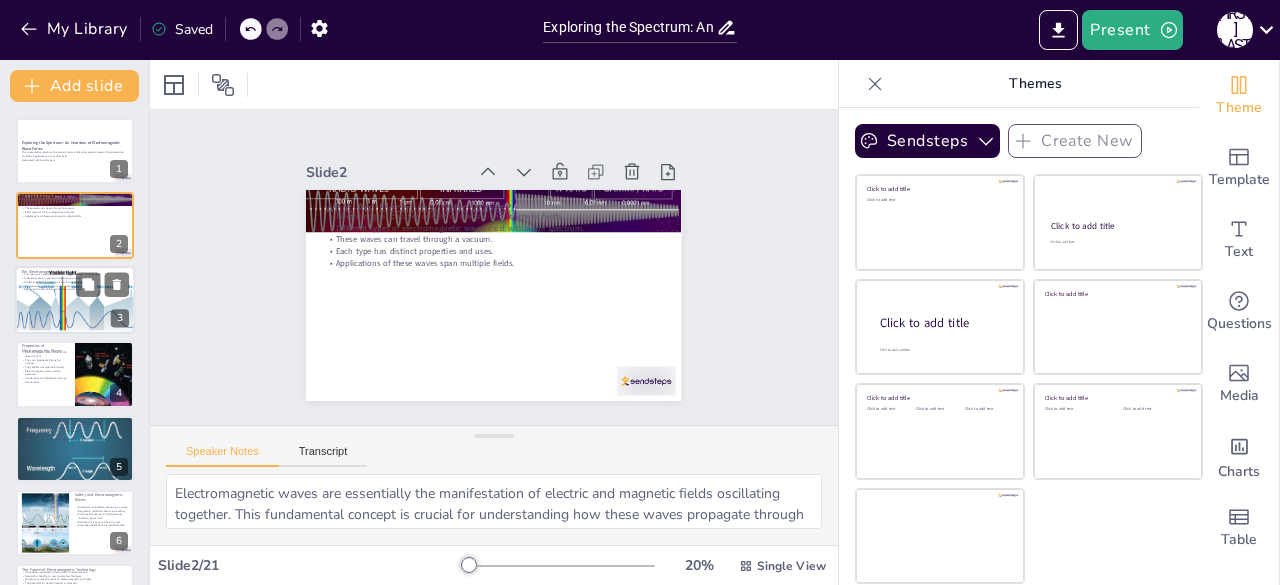 click at bounding box center (75, 300) 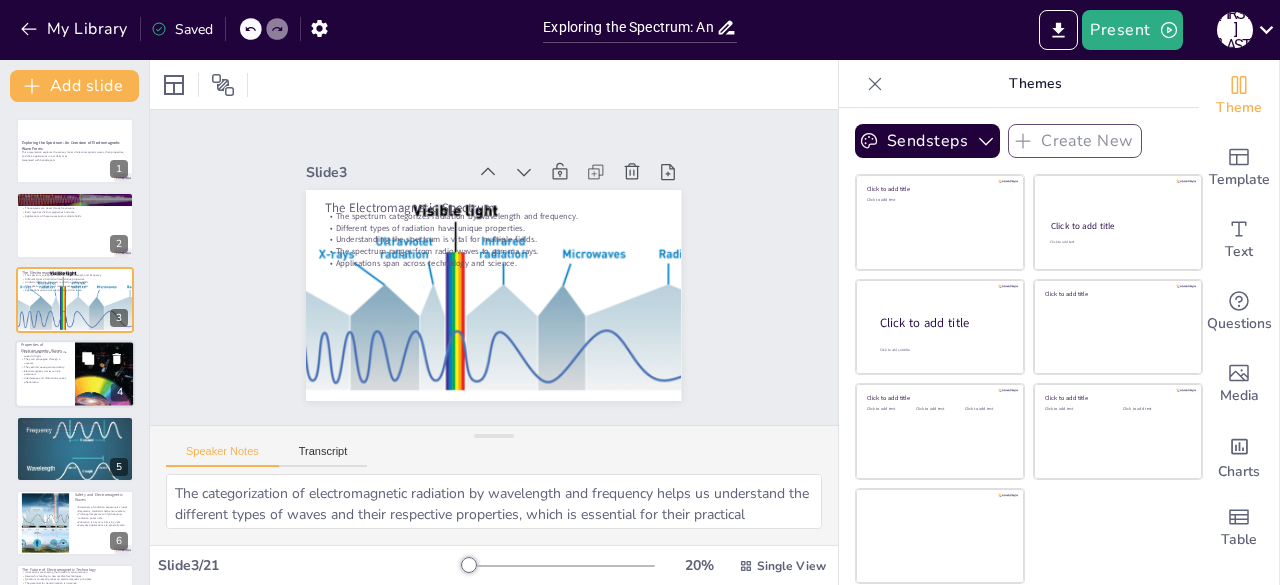 click on "They exhibit wave-particle duality." at bounding box center (45, 367) 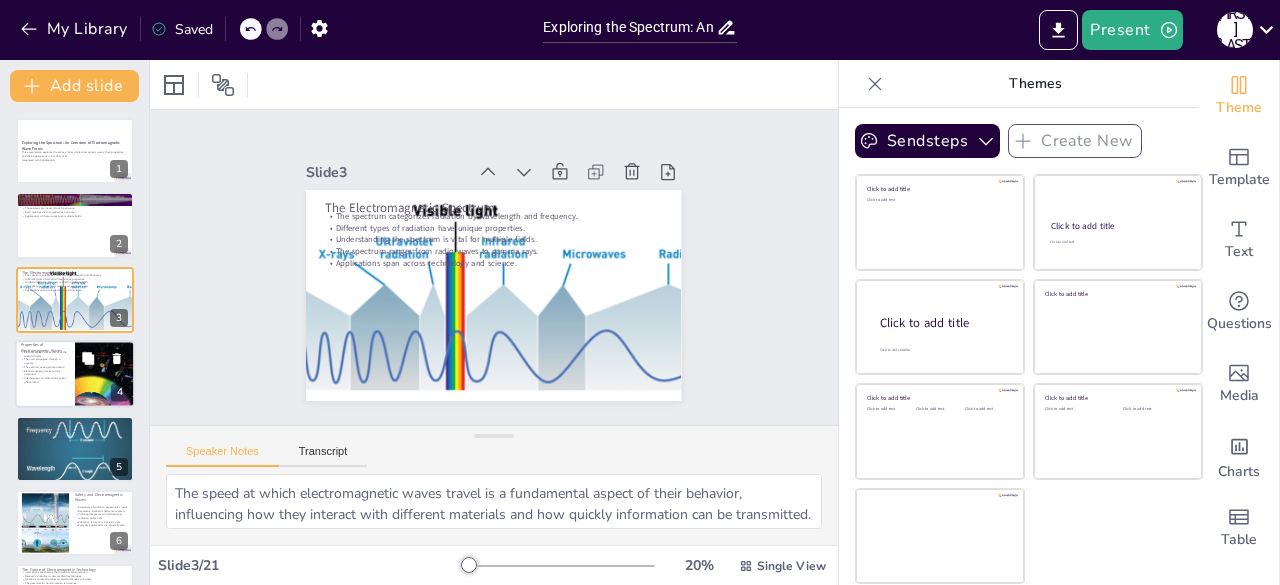 scroll, scrollTop: 30, scrollLeft: 0, axis: vertical 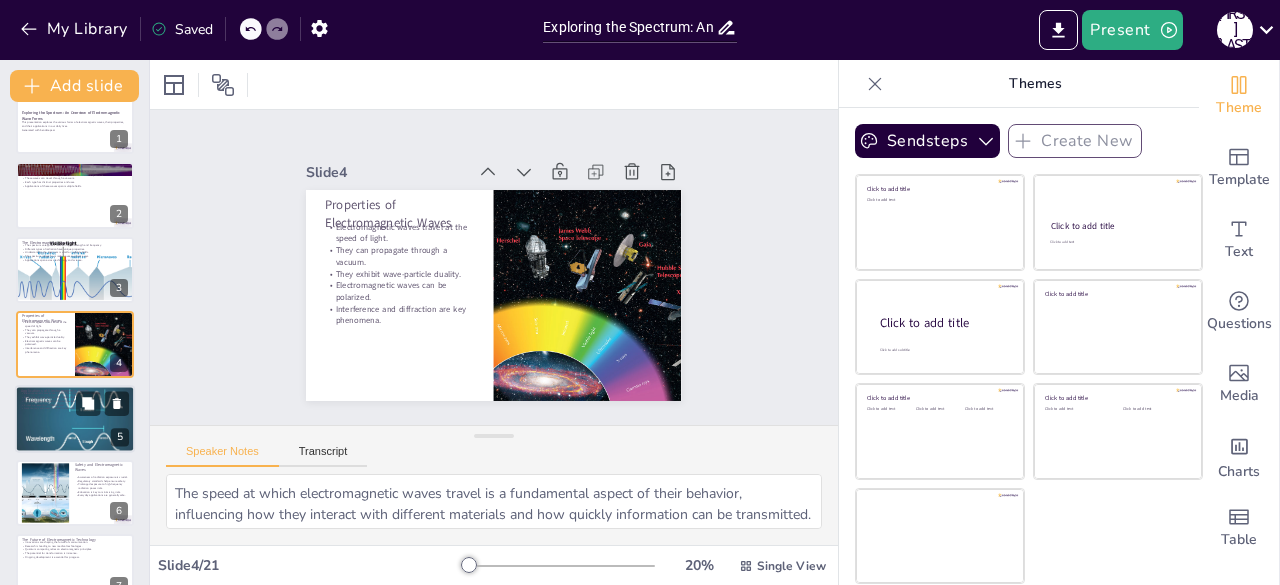 click at bounding box center (75, 418) 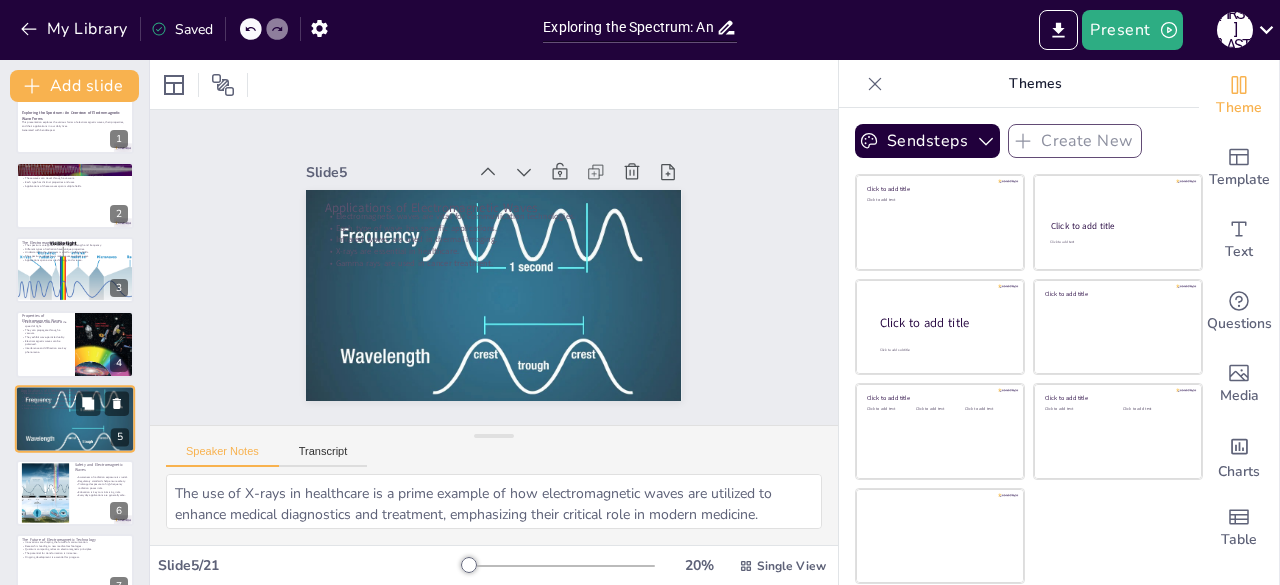 scroll, scrollTop: 105, scrollLeft: 0, axis: vertical 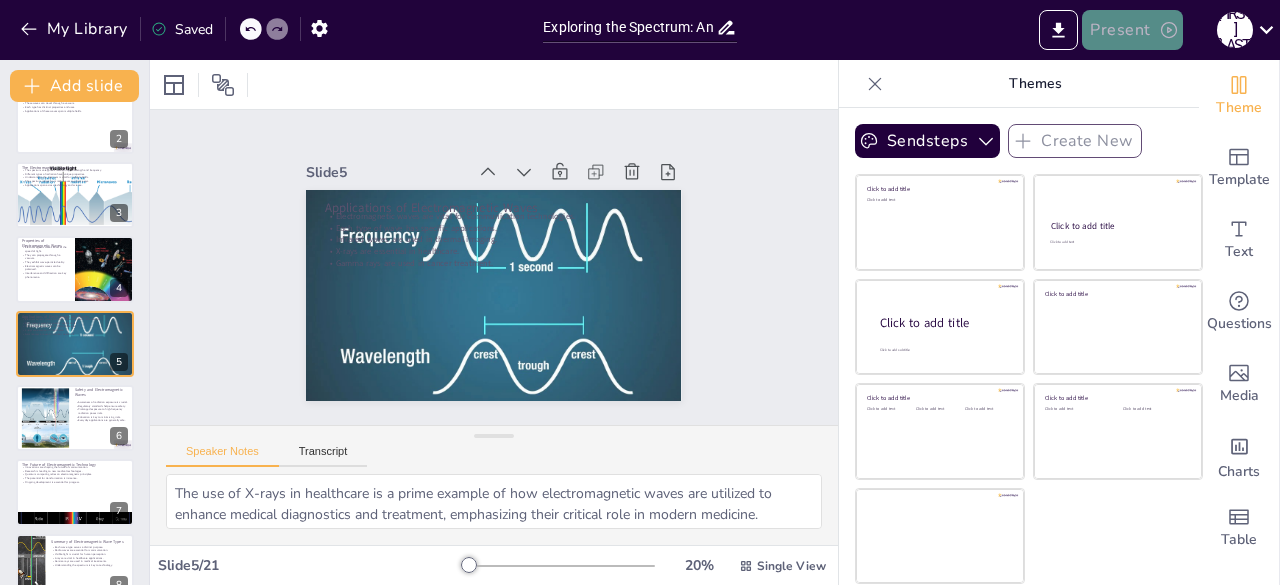 click on "Present" at bounding box center (1132, 30) 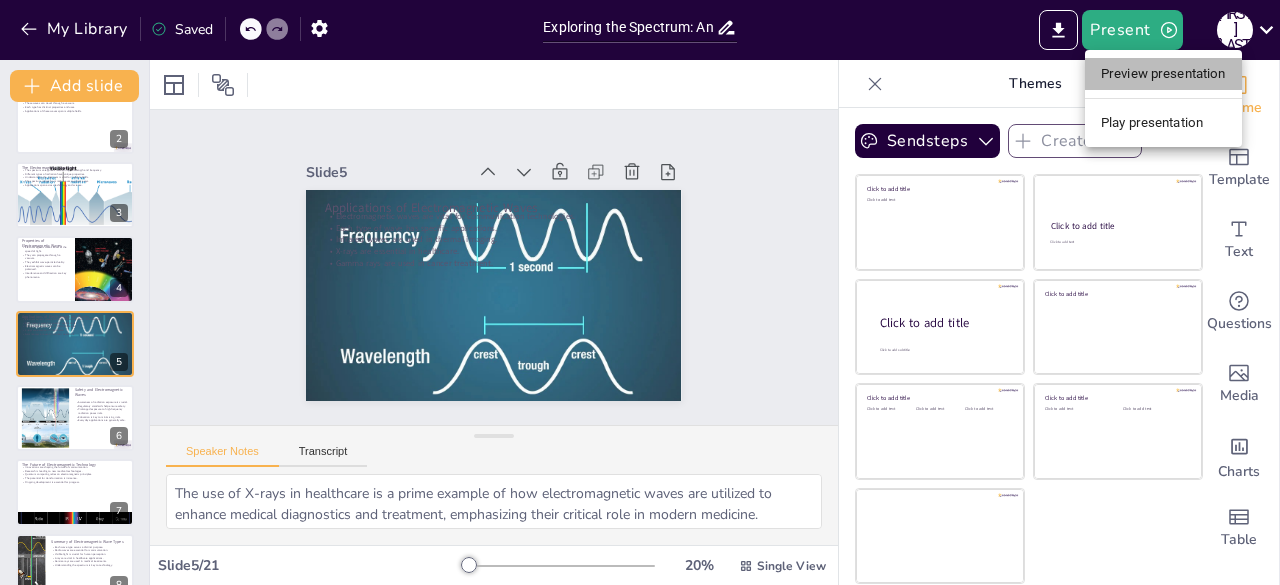click on "Preview presentation" at bounding box center [1163, 74] 